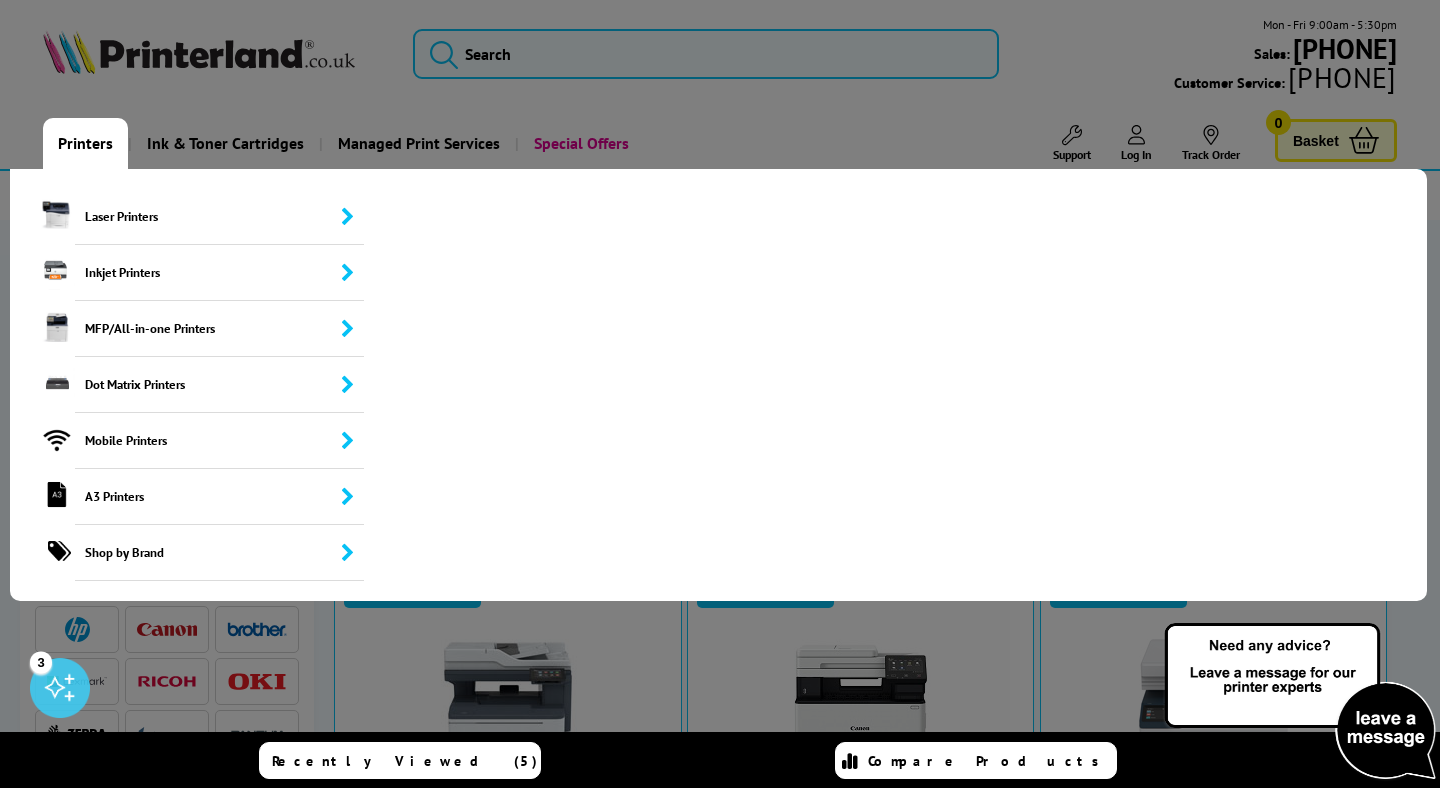 scroll, scrollTop: 0, scrollLeft: 0, axis: both 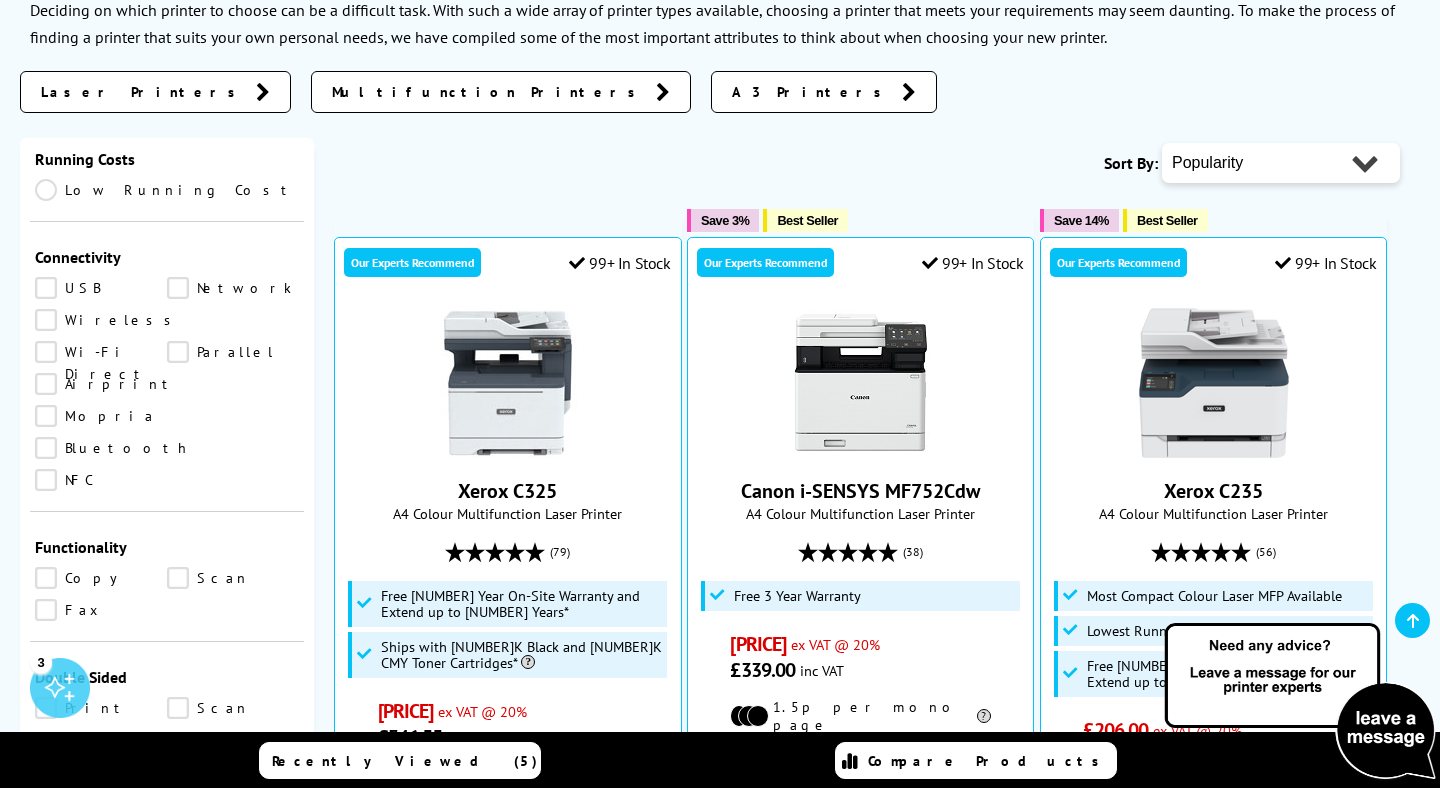 click on "Popularity
Rating
Price - Low to High
Price - High to Low
Running Costs - Low to High
Size - Small to Large" at bounding box center [1281, 163] 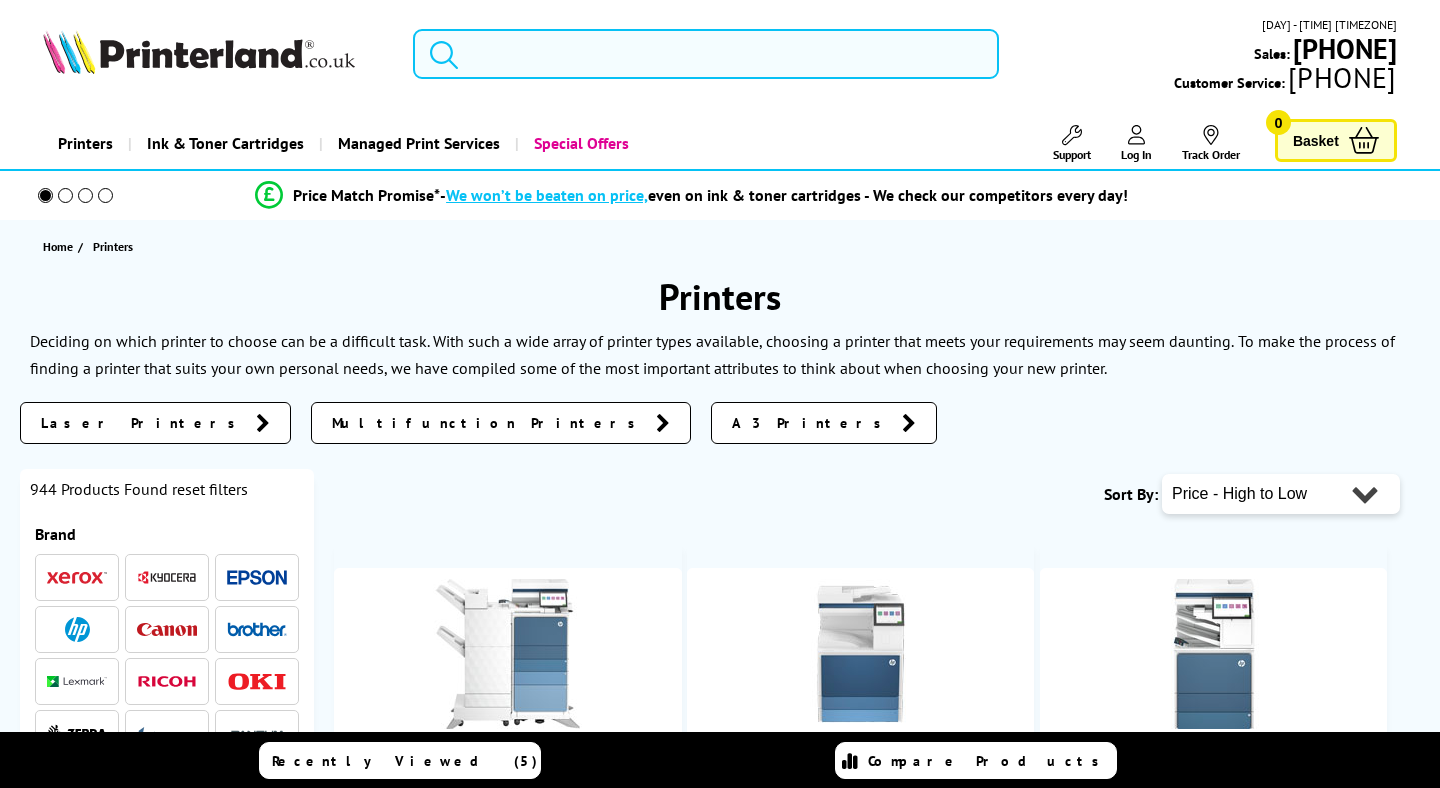 scroll, scrollTop: 0, scrollLeft: 0, axis: both 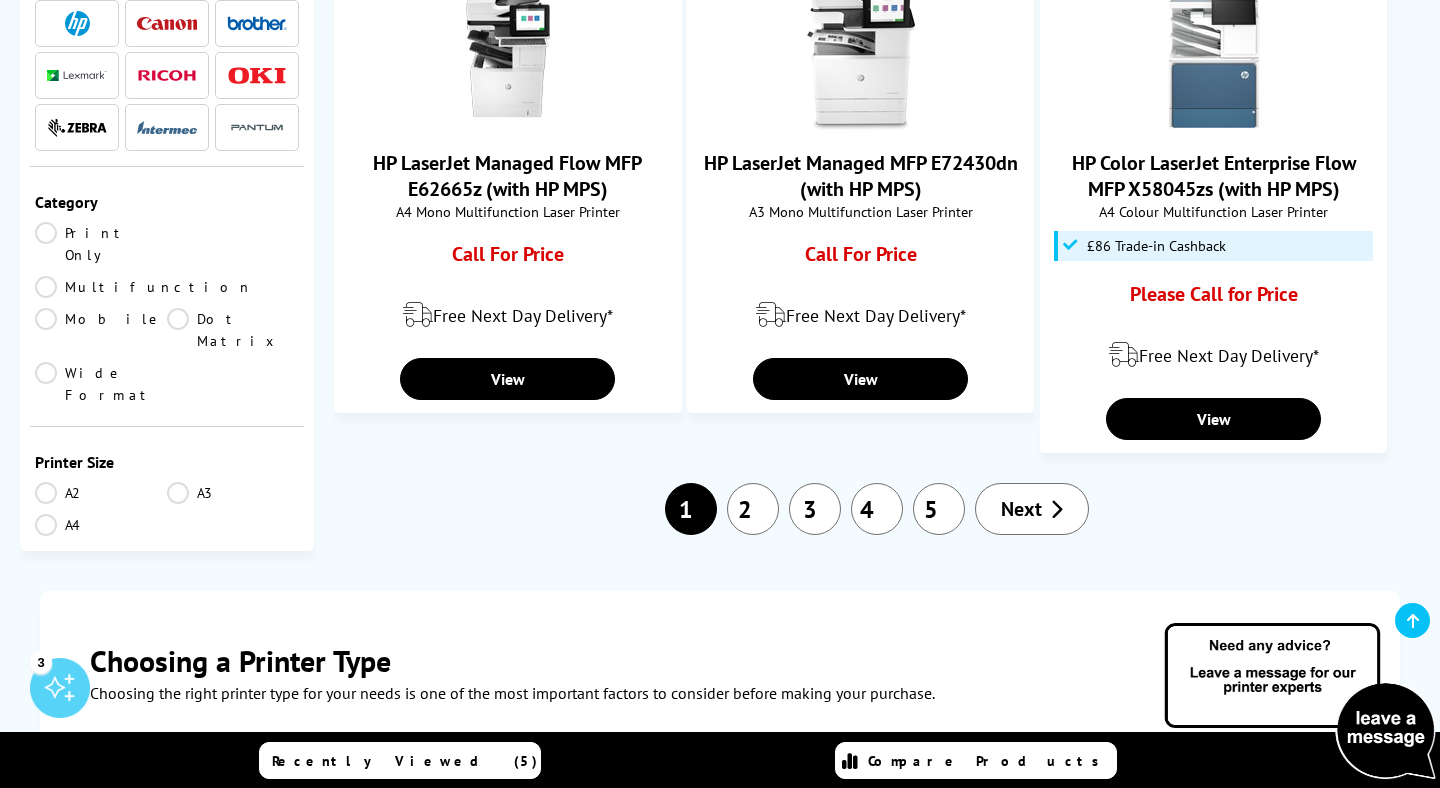 click on "4" at bounding box center [877, 509] 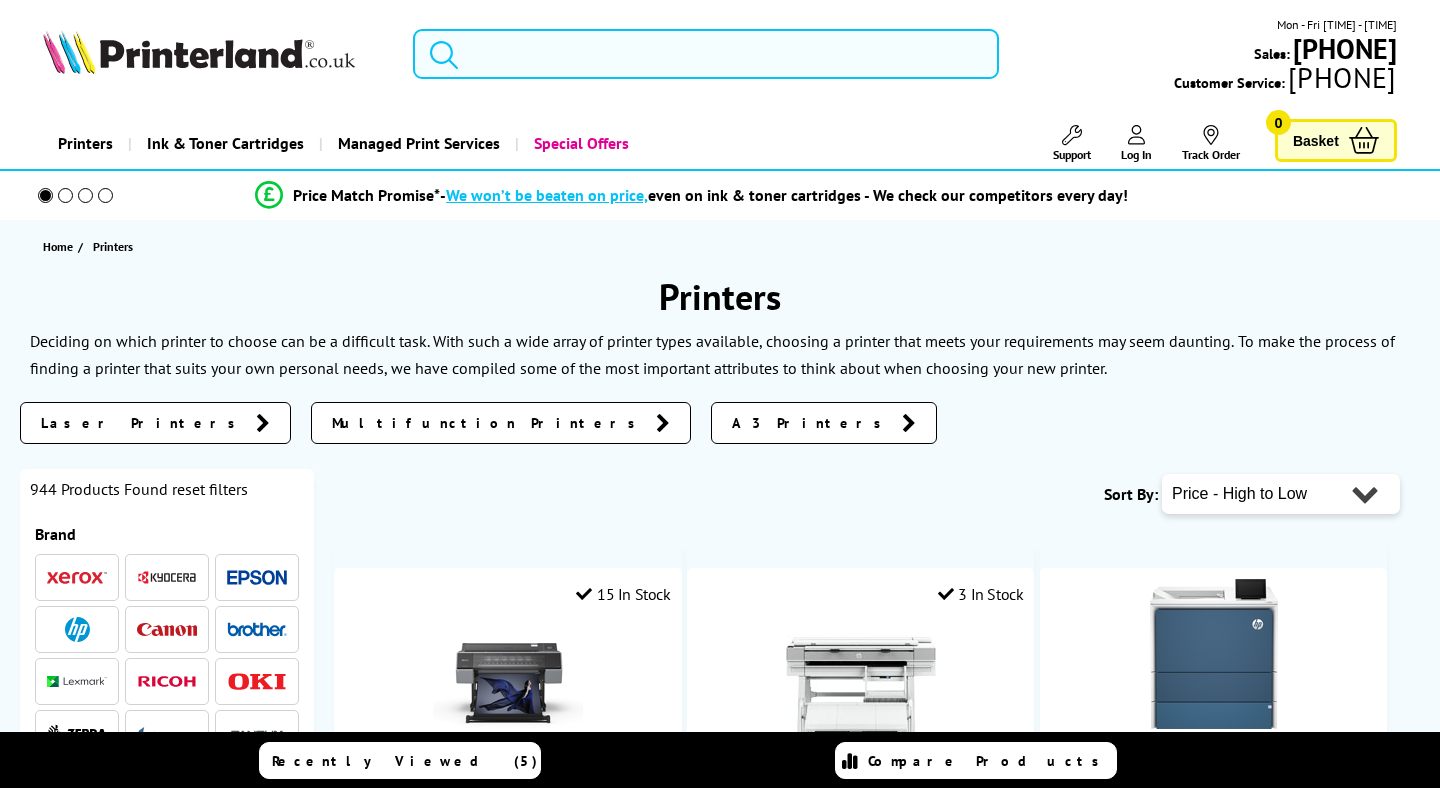 scroll, scrollTop: 0, scrollLeft: 0, axis: both 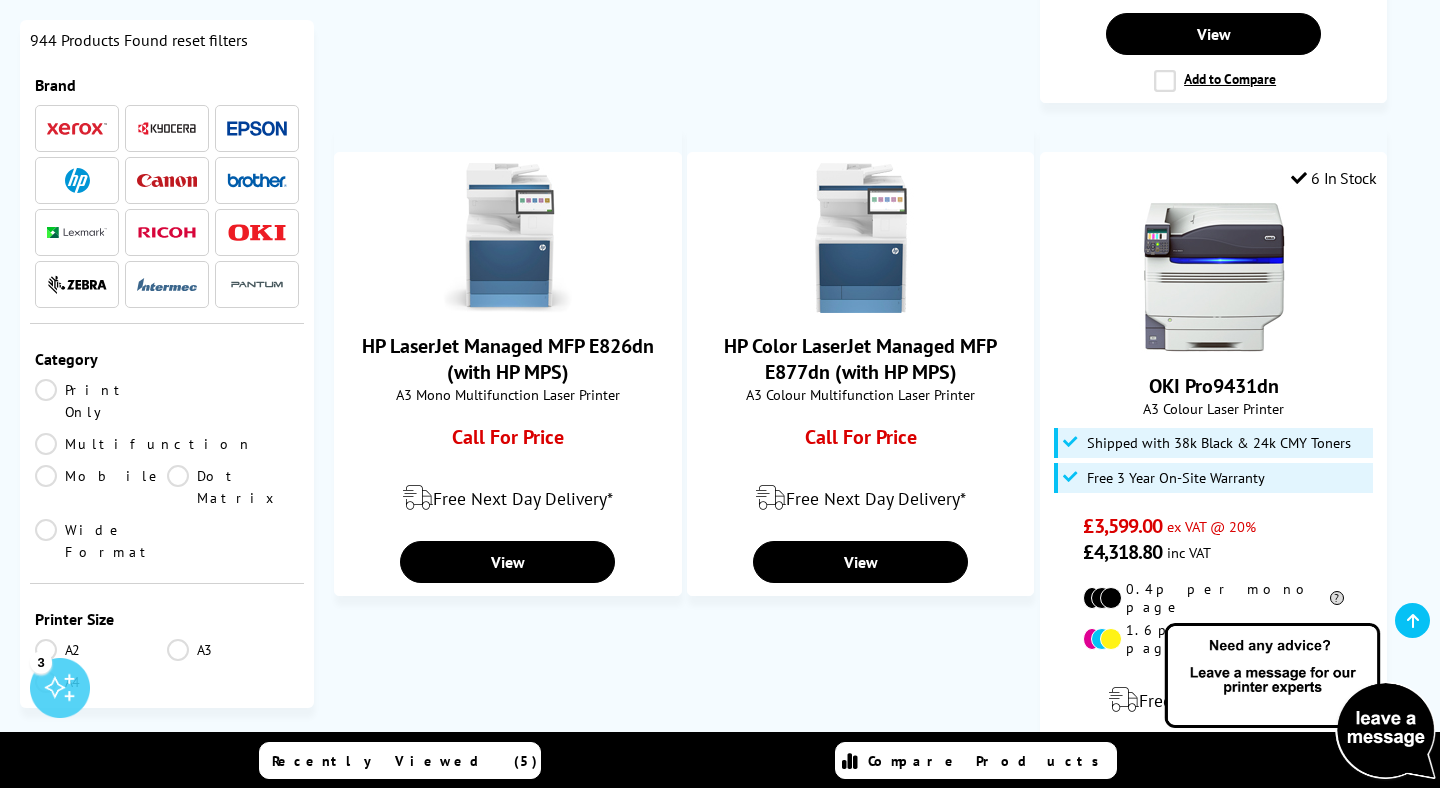 click on "Multifunction" at bounding box center (144, 444) 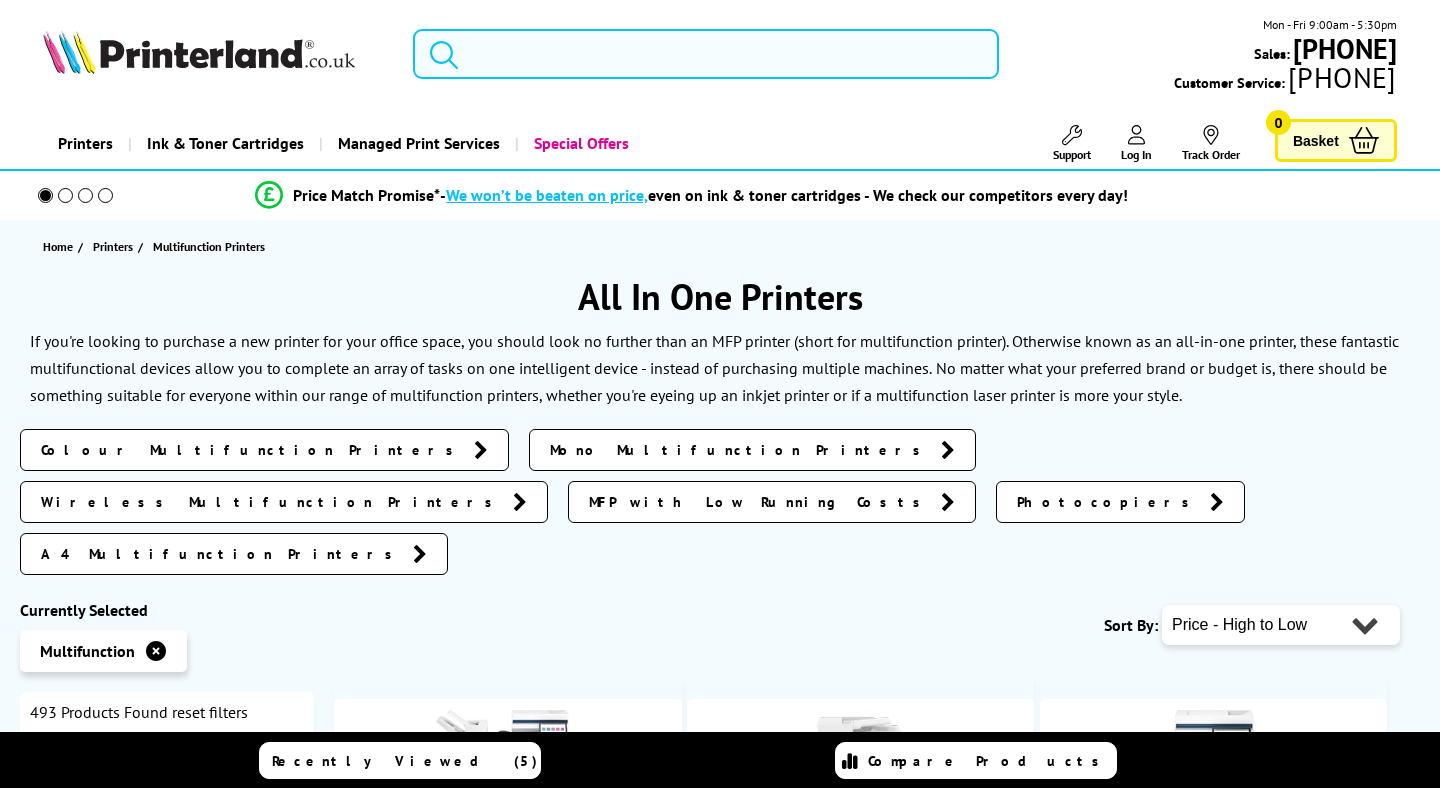 scroll, scrollTop: 0, scrollLeft: 0, axis: both 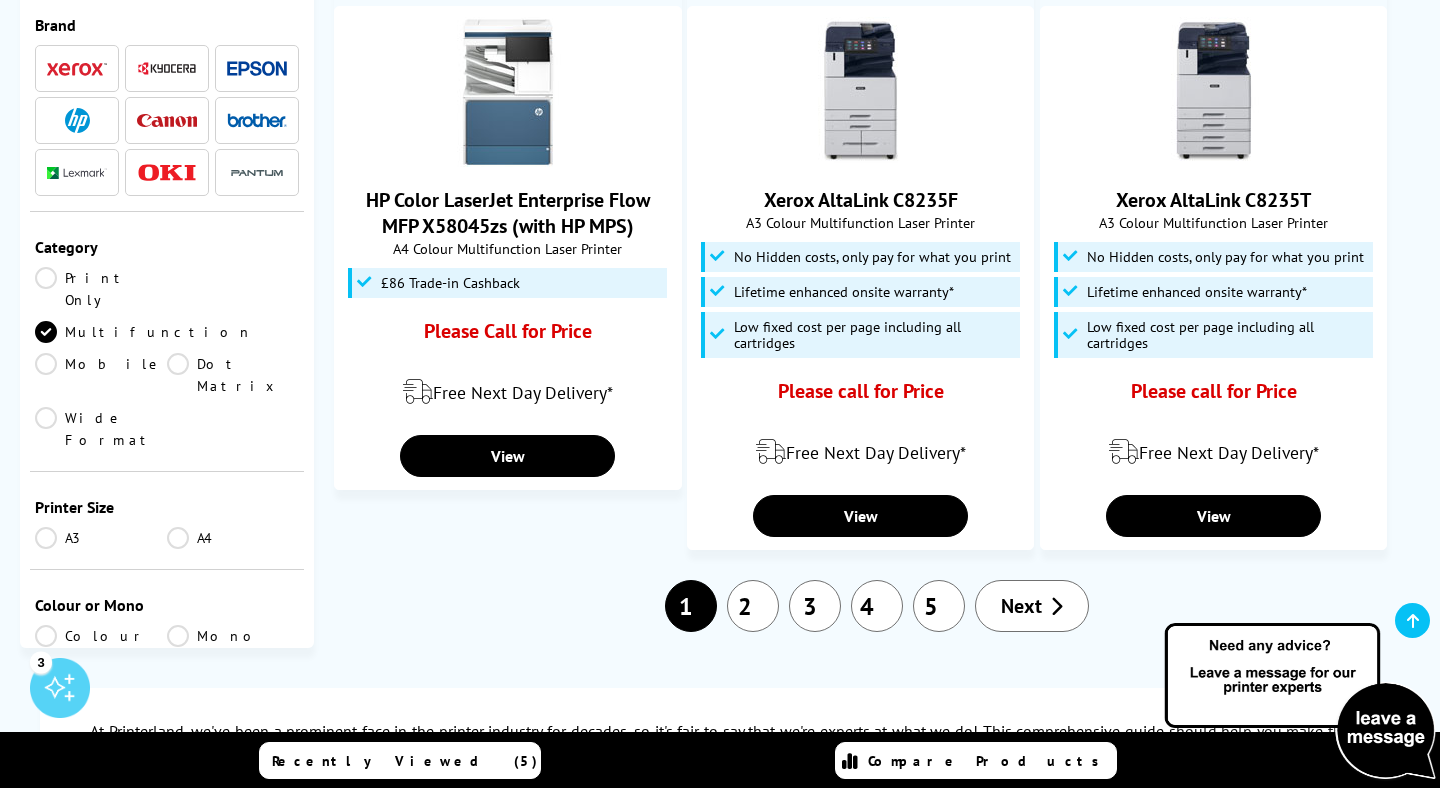 click on "3" at bounding box center [815, 606] 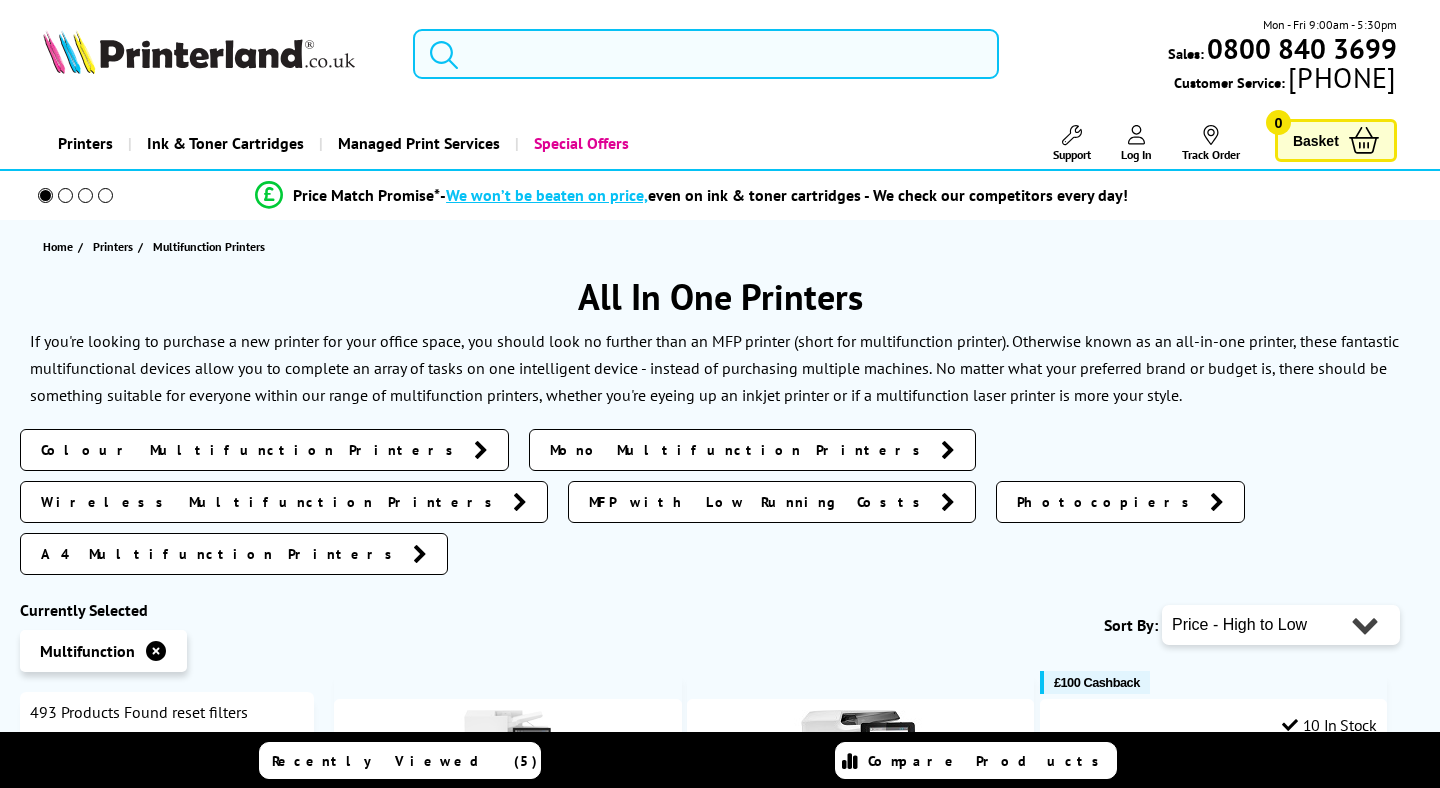 scroll, scrollTop: 0, scrollLeft: 0, axis: both 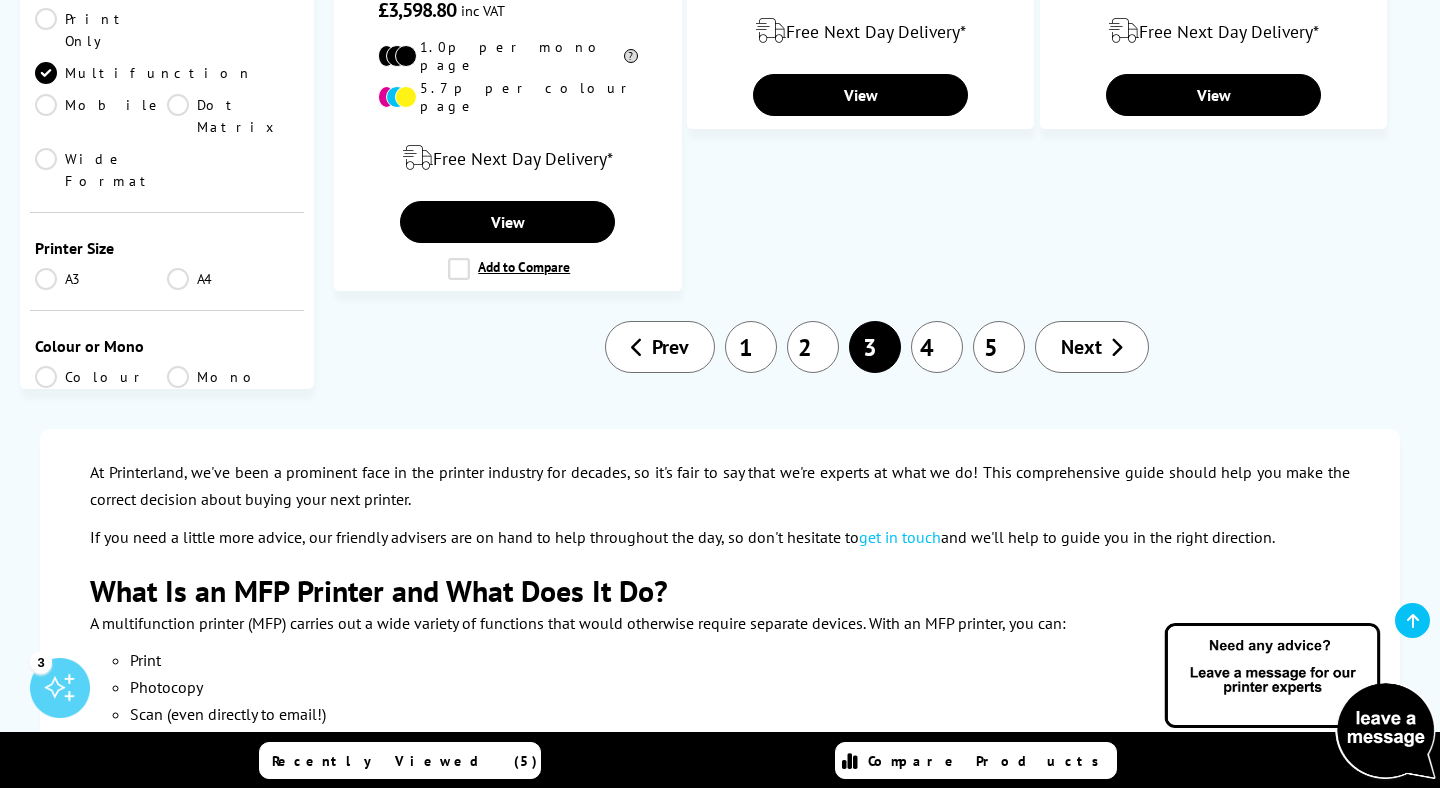 click on "5" at bounding box center [999, 347] 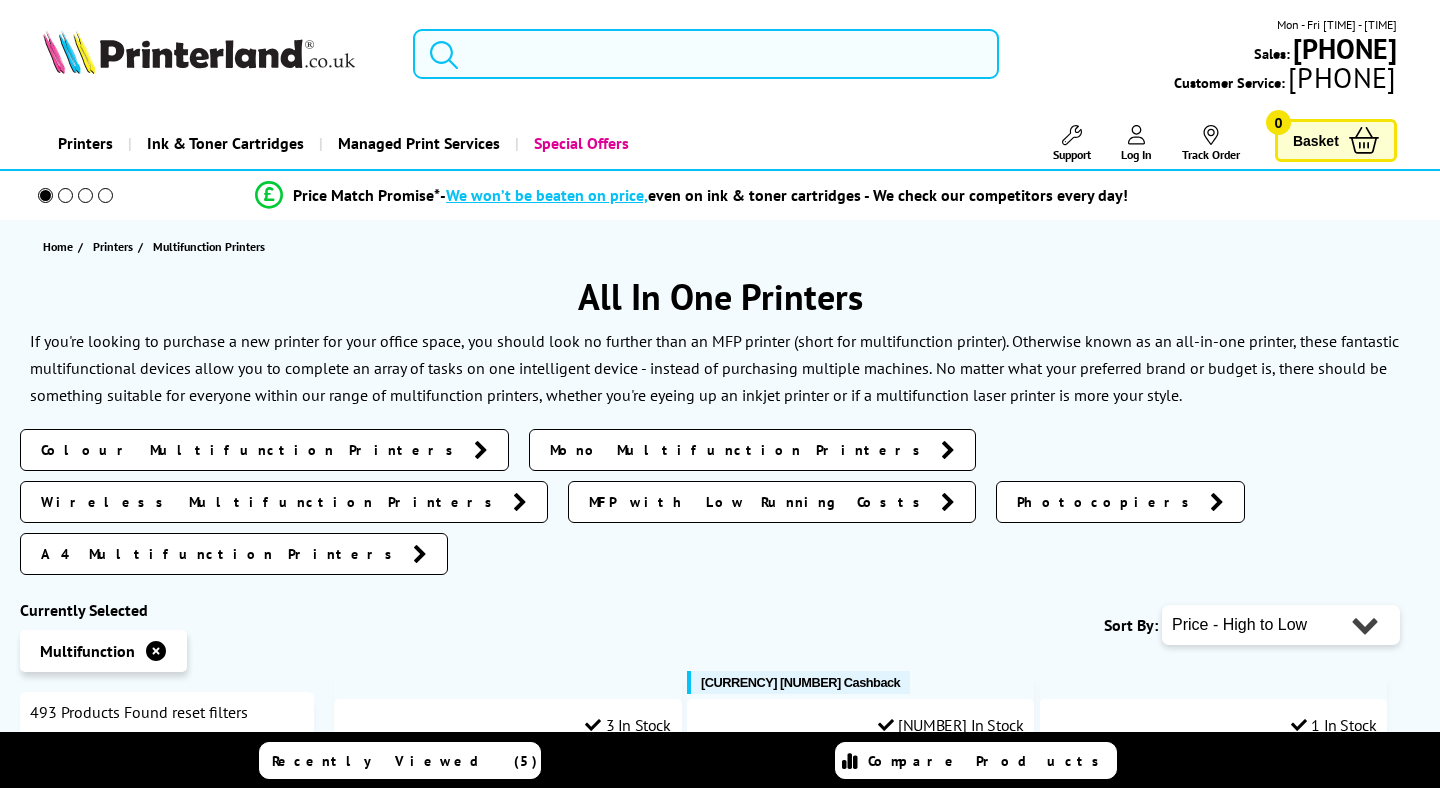 scroll, scrollTop: 0, scrollLeft: 0, axis: both 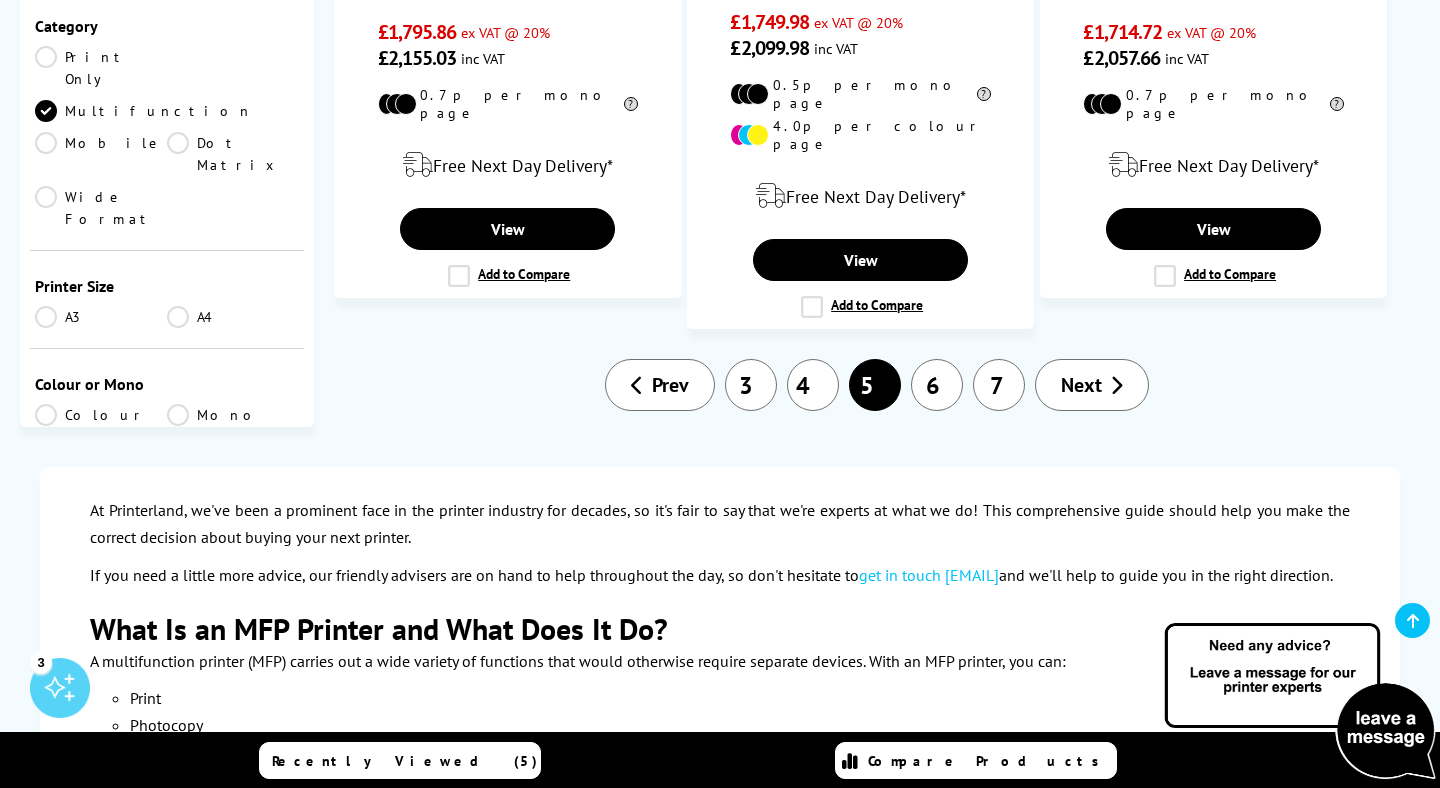 click on "7" at bounding box center [999, 385] 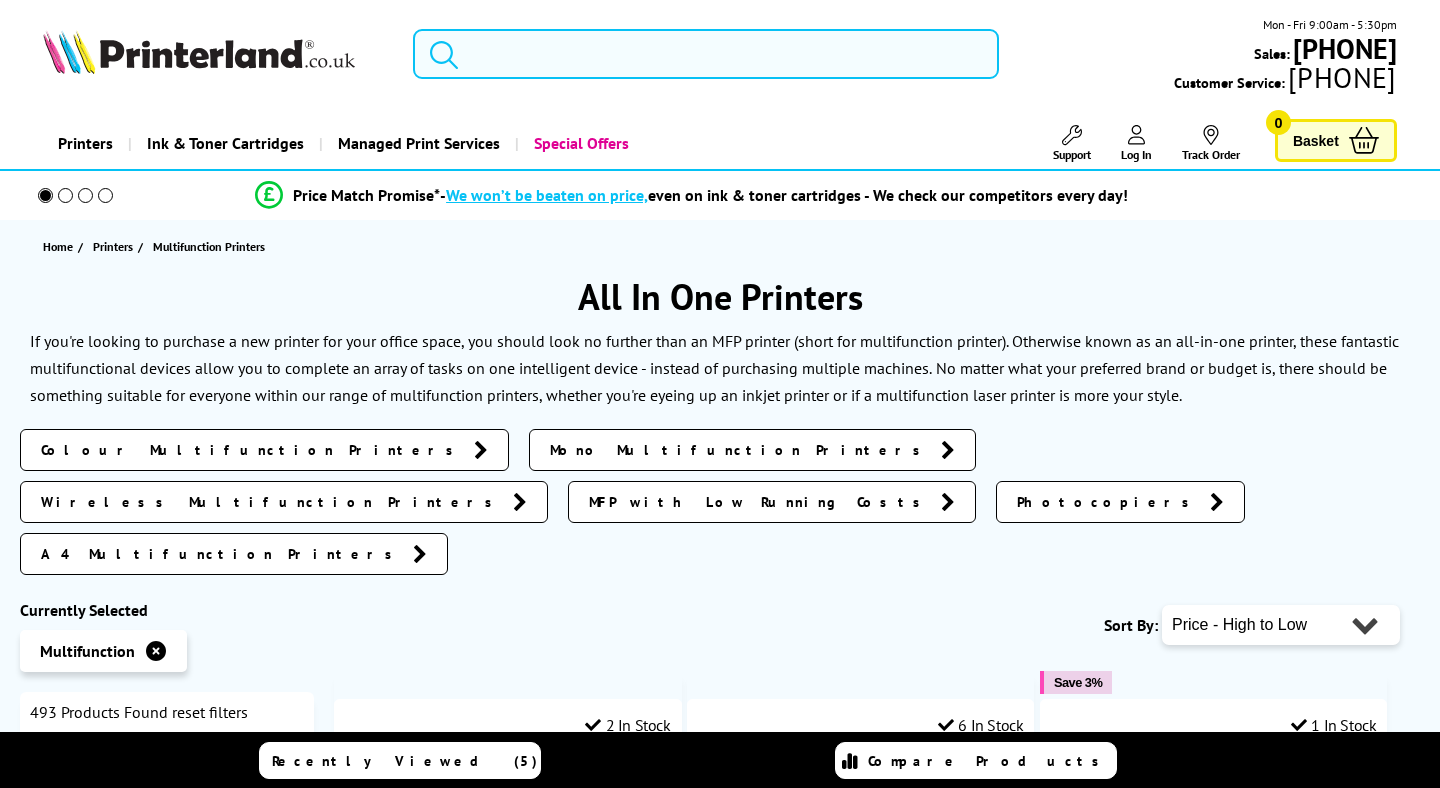 scroll, scrollTop: 0, scrollLeft: 0, axis: both 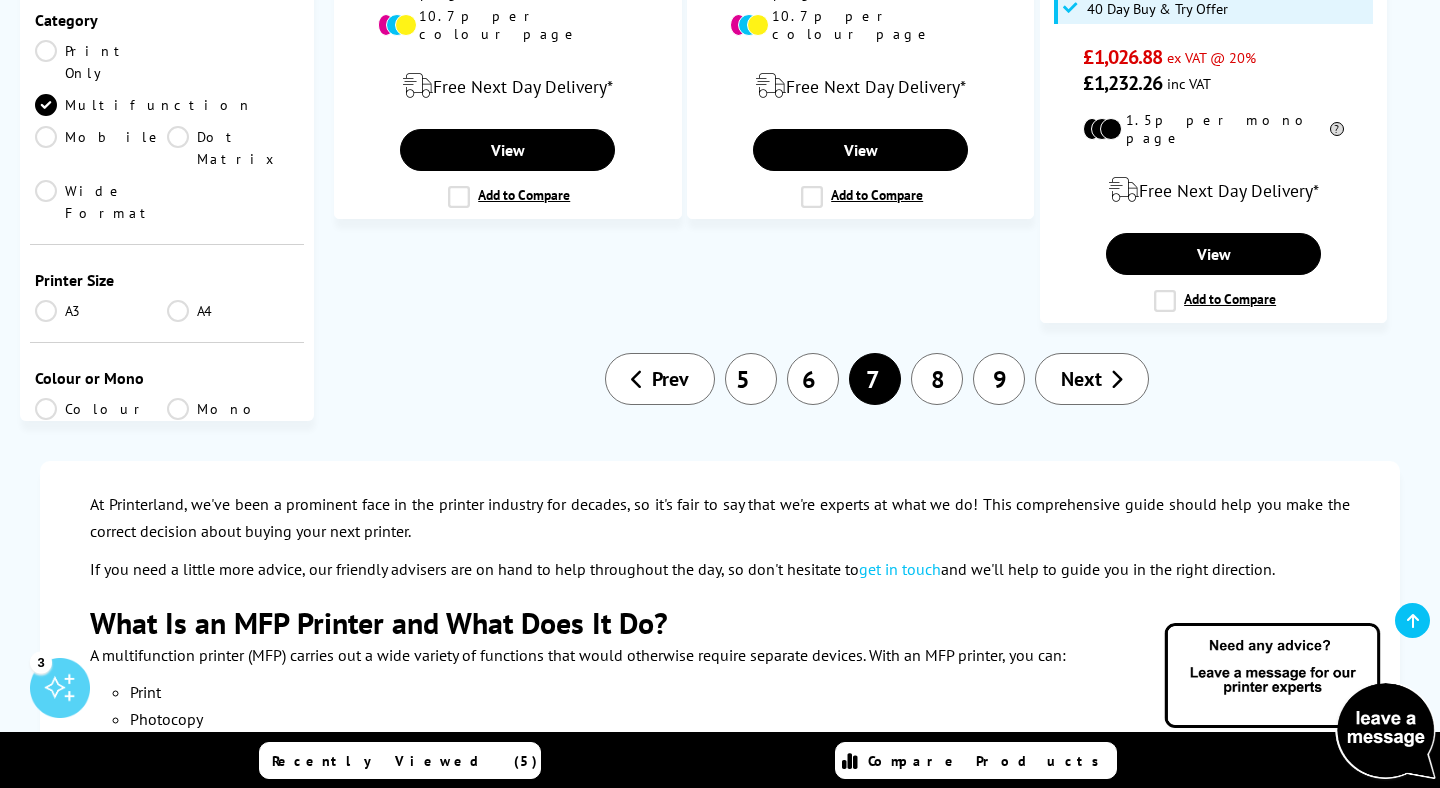 click on "9" at bounding box center (999, 379) 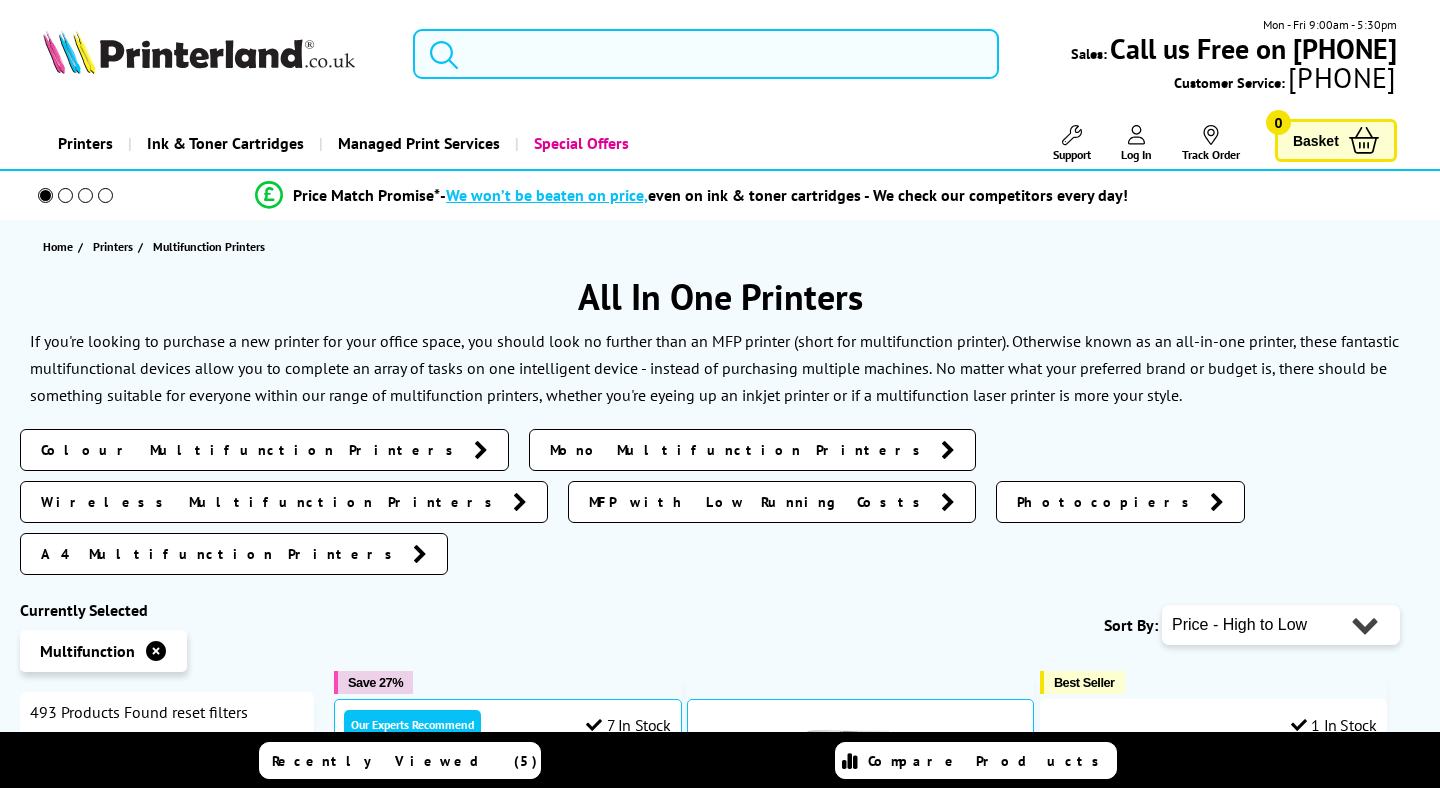 scroll, scrollTop: 0, scrollLeft: 0, axis: both 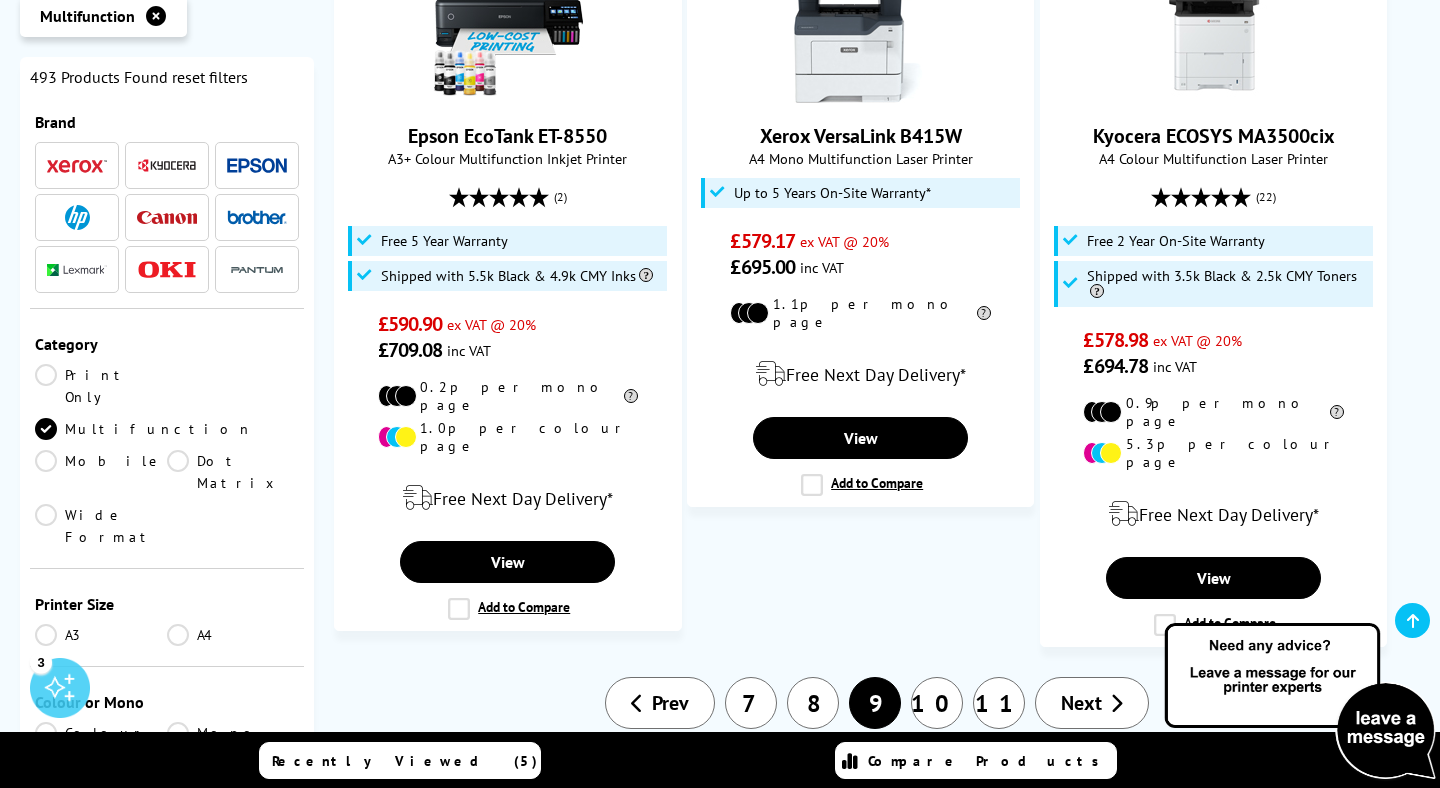click on "10" at bounding box center (937, 703) 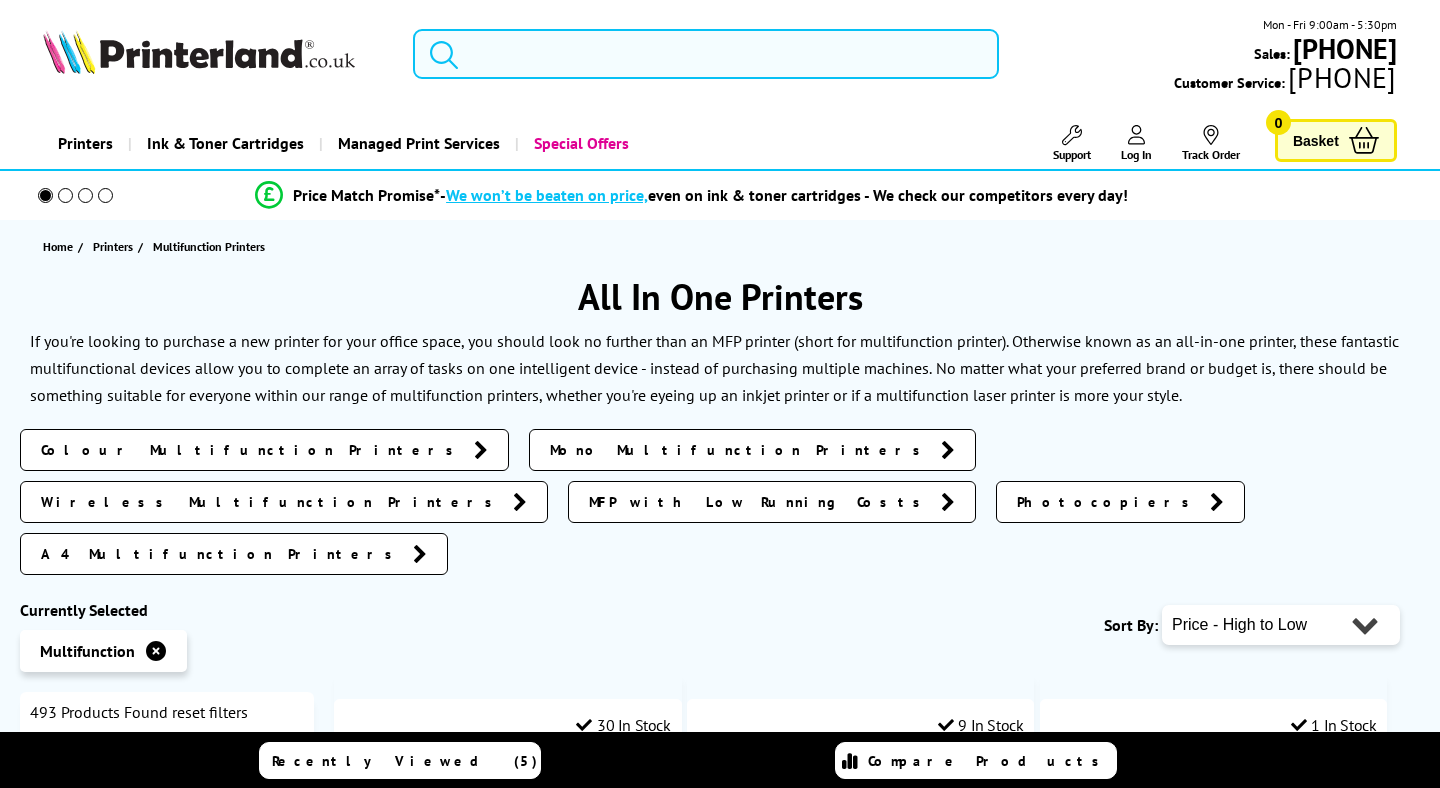 scroll, scrollTop: 0, scrollLeft: 0, axis: both 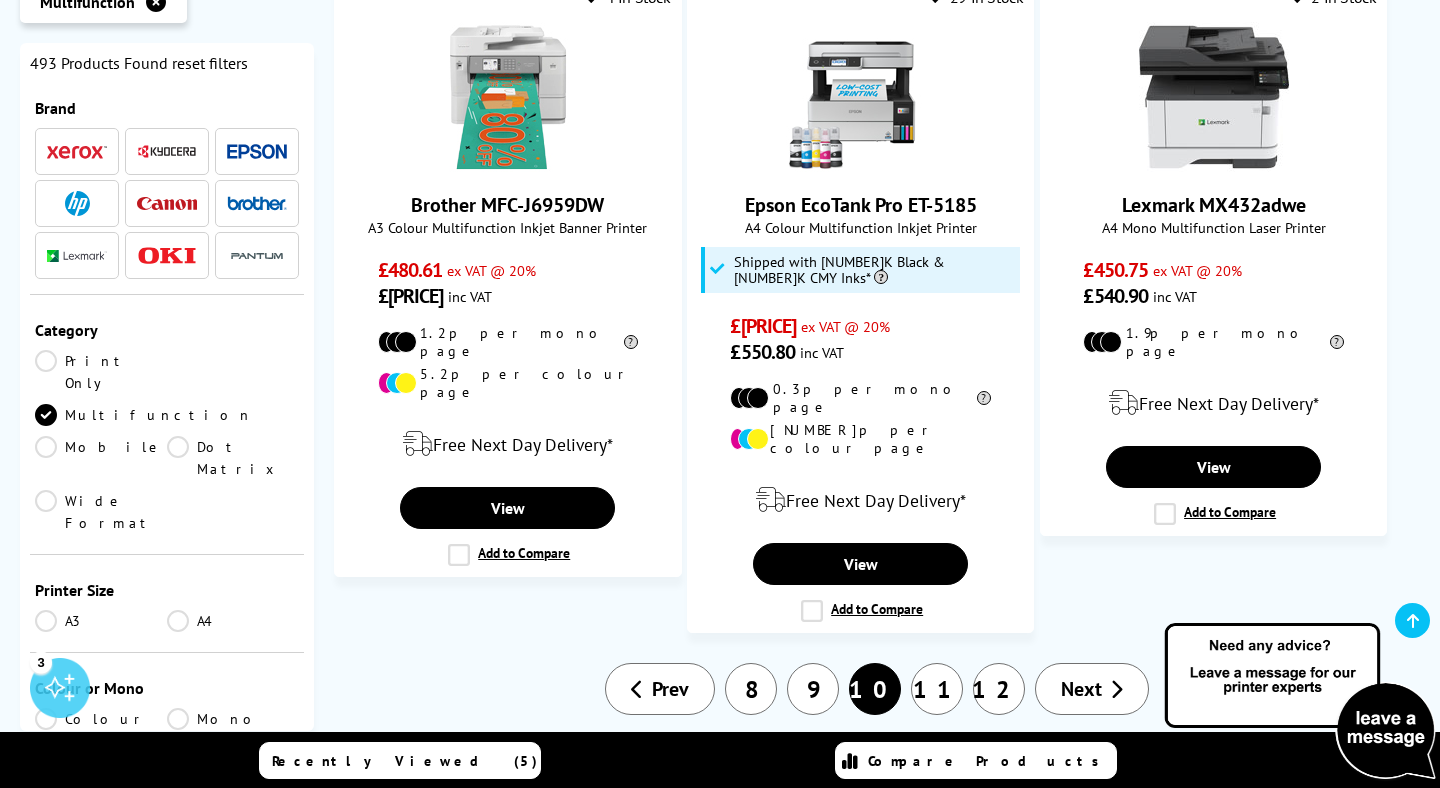 click on "11" at bounding box center [937, 689] 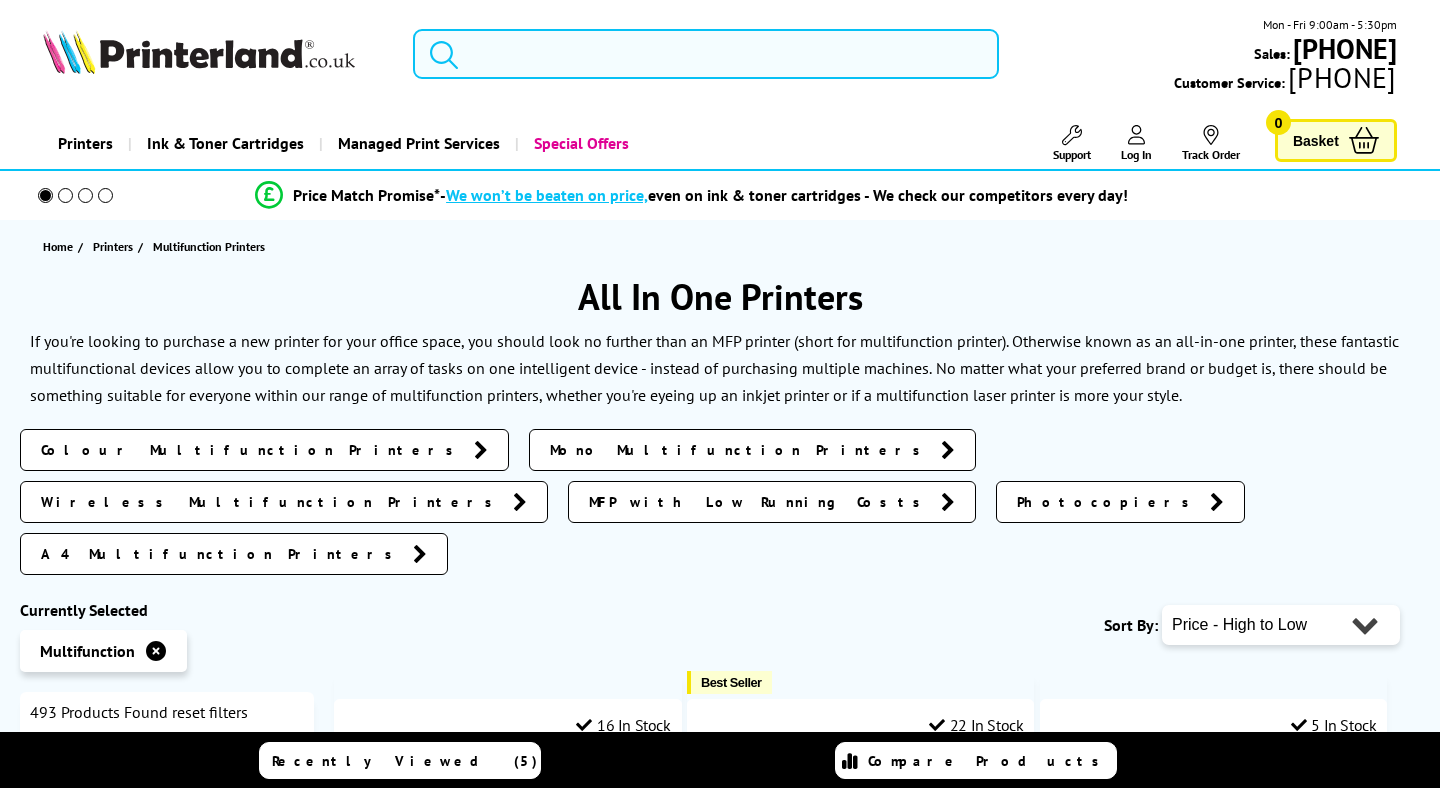 scroll, scrollTop: 0, scrollLeft: 0, axis: both 